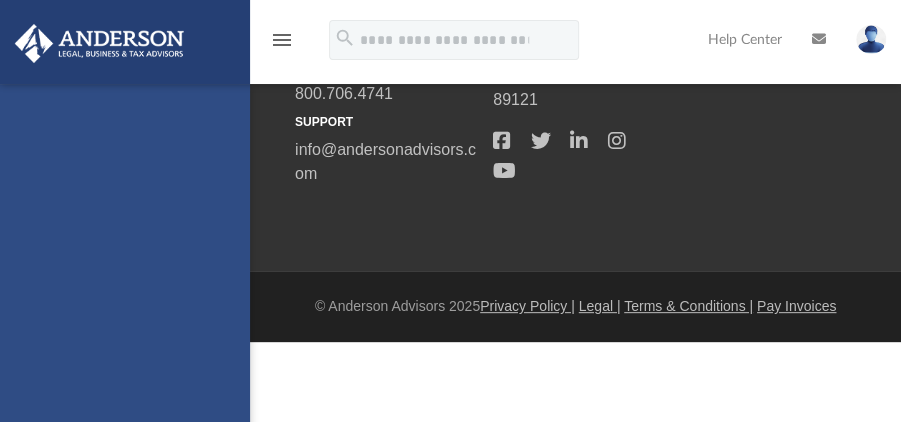 scroll, scrollTop: 564, scrollLeft: 0, axis: vertical 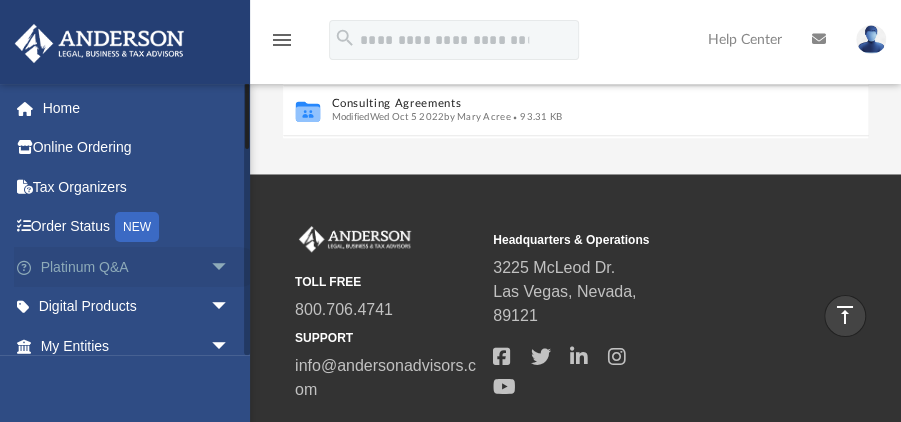 click on "Platinum Q&A arrow_drop_down" at bounding box center (137, 267) 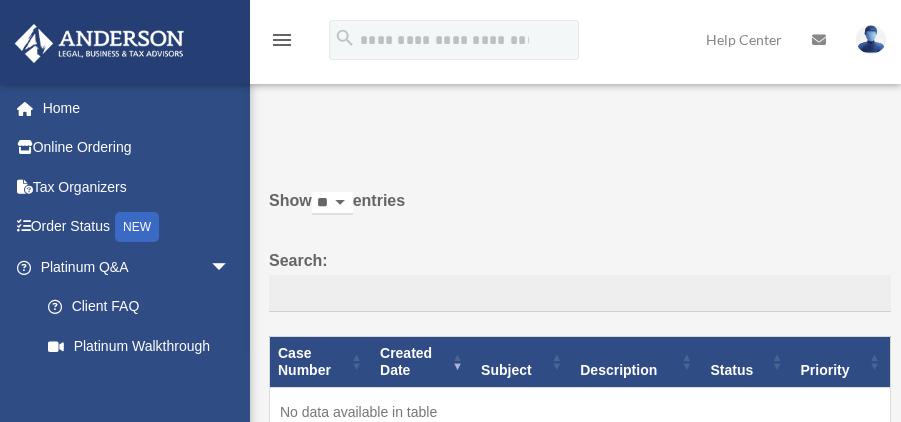 scroll, scrollTop: 0, scrollLeft: 0, axis: both 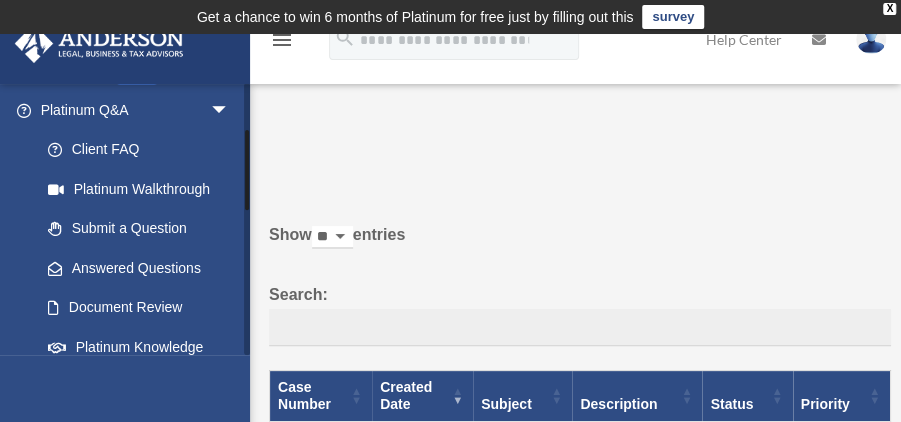 drag, startPoint x: 246, startPoint y: 223, endPoint x: 252, endPoint y: 170, distance: 53.338543 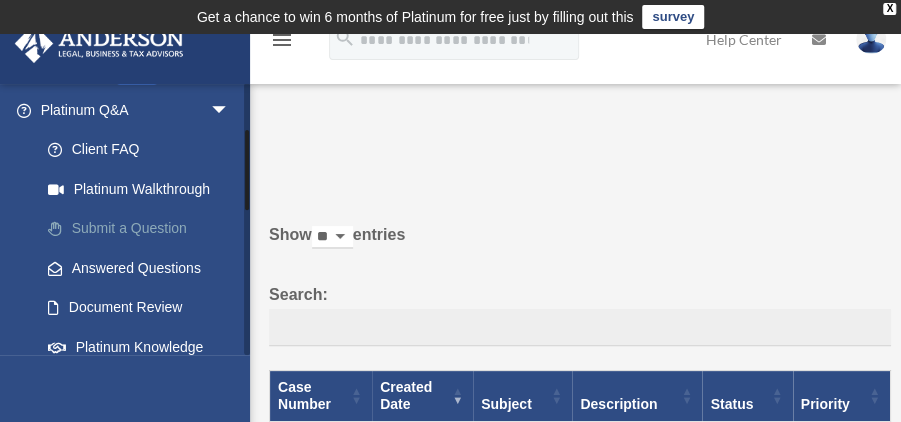 drag, startPoint x: 252, startPoint y: 170, endPoint x: 152, endPoint y: 228, distance: 115.60277 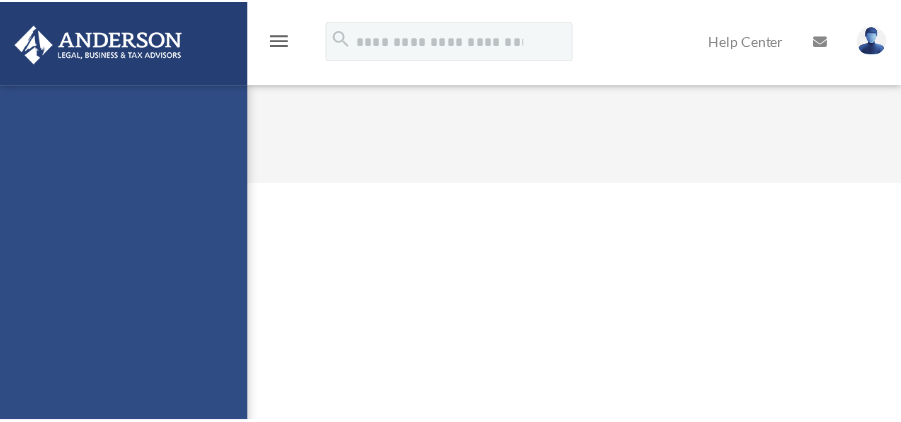 scroll, scrollTop: 0, scrollLeft: 0, axis: both 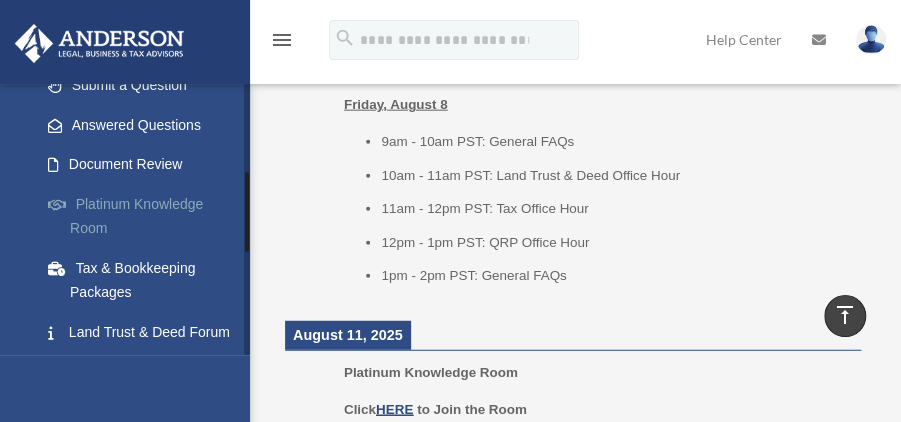 drag, startPoint x: 247, startPoint y: 145, endPoint x: 238, endPoint y: 234, distance: 89.453896 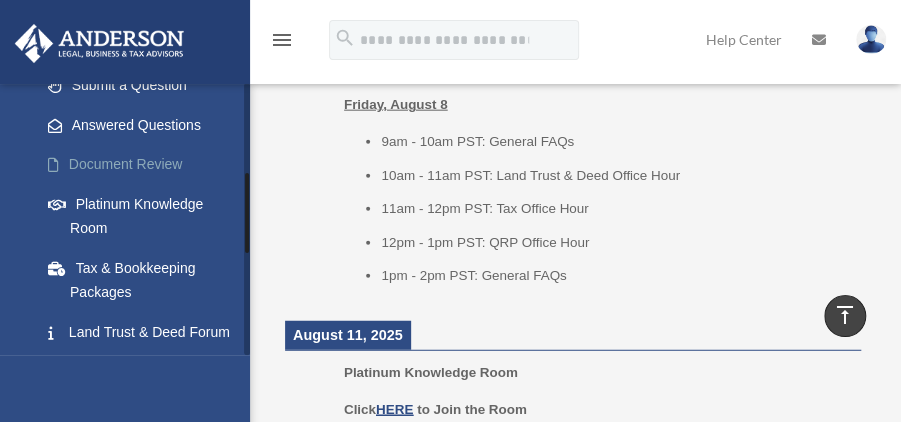 drag, startPoint x: 238, startPoint y: 234, endPoint x: 154, endPoint y: 160, distance: 111.94642 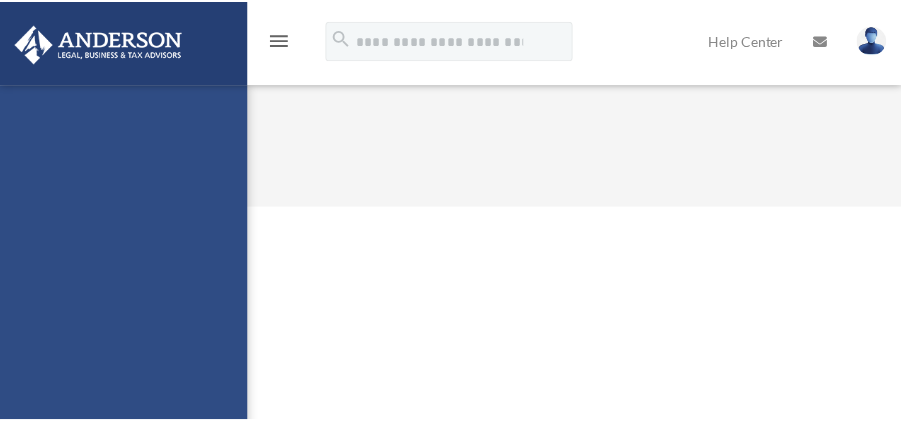 scroll, scrollTop: 0, scrollLeft: 0, axis: both 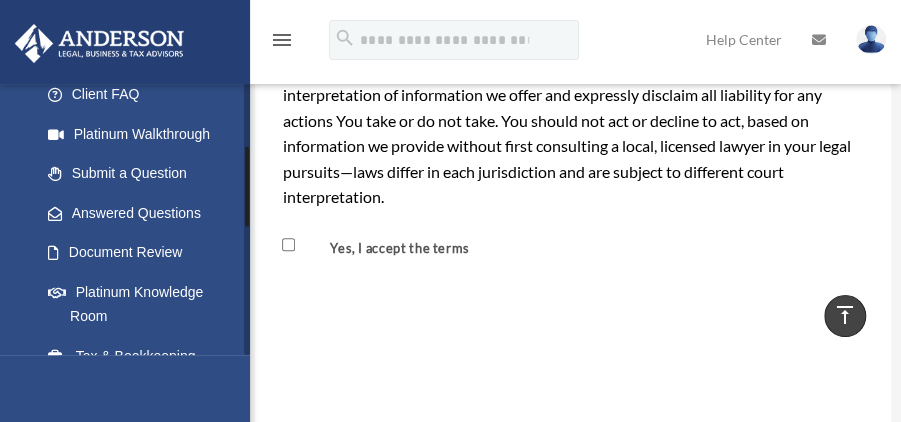 drag, startPoint x: 246, startPoint y: 266, endPoint x: 248, endPoint y: 187, distance: 79.025314 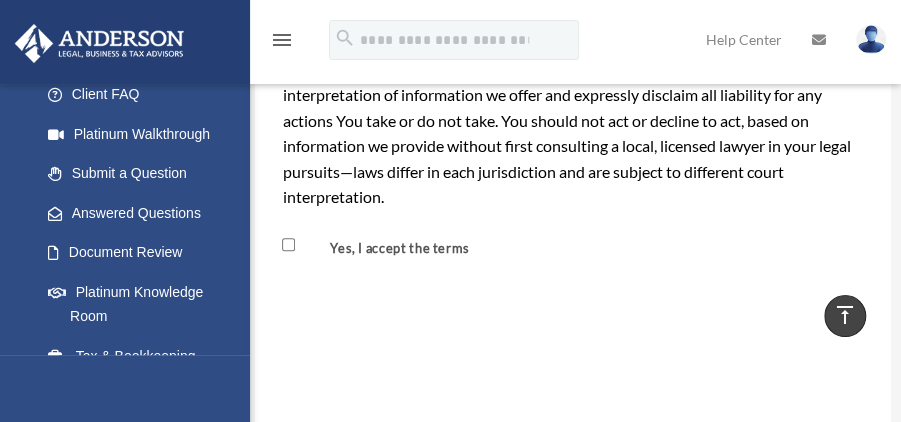 drag, startPoint x: 248, startPoint y: 187, endPoint x: 602, endPoint y: 224, distance: 355.92838 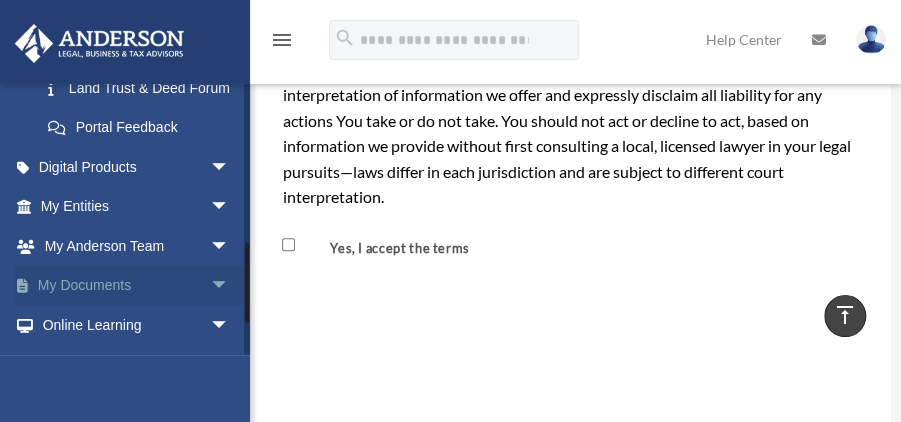 scroll, scrollTop: 554, scrollLeft: 0, axis: vertical 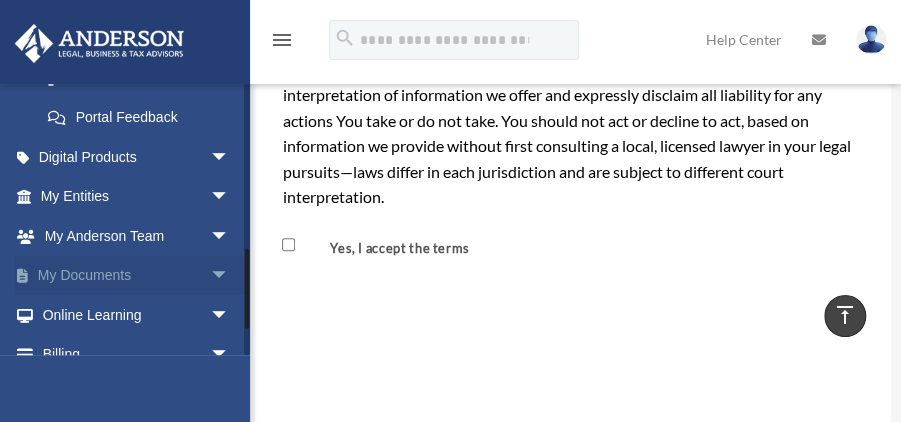 drag, startPoint x: 248, startPoint y: 212, endPoint x: 233, endPoint y: 315, distance: 104.0865 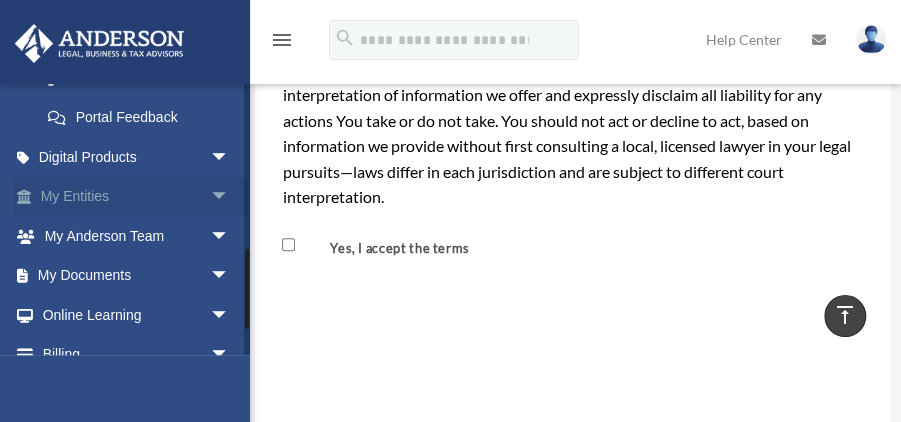click on "arrow_drop_down" at bounding box center (230, 197) 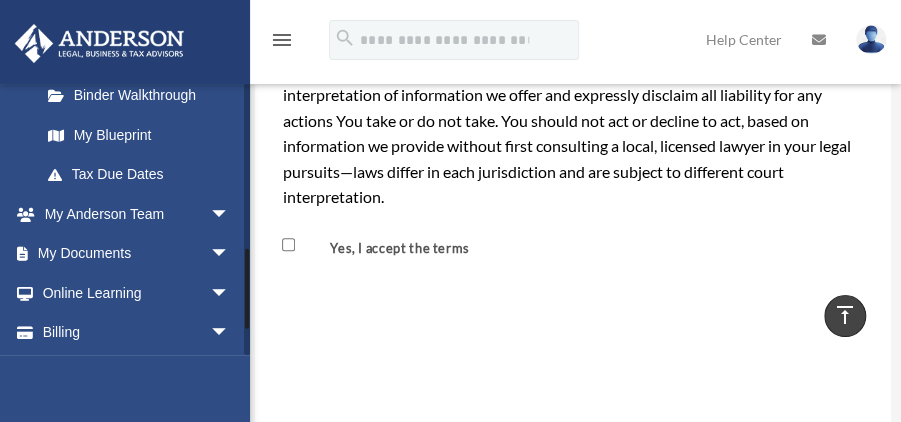 scroll, scrollTop: 878, scrollLeft: 0, axis: vertical 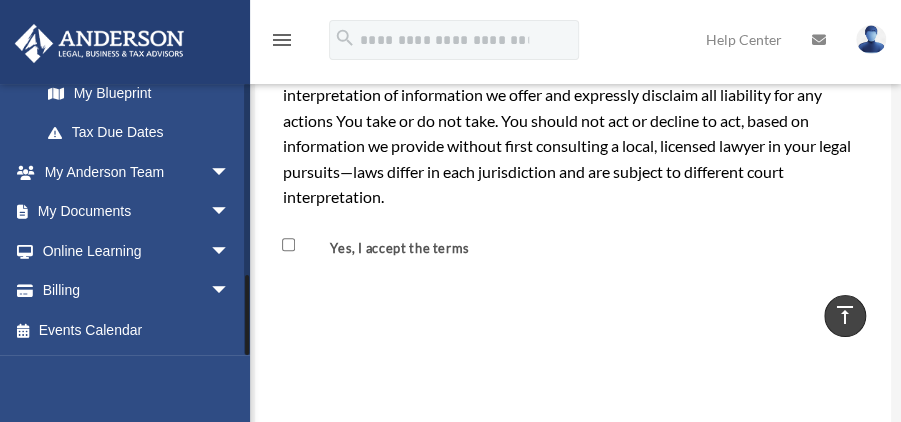 drag, startPoint x: 245, startPoint y: 275, endPoint x: 245, endPoint y: 316, distance: 41 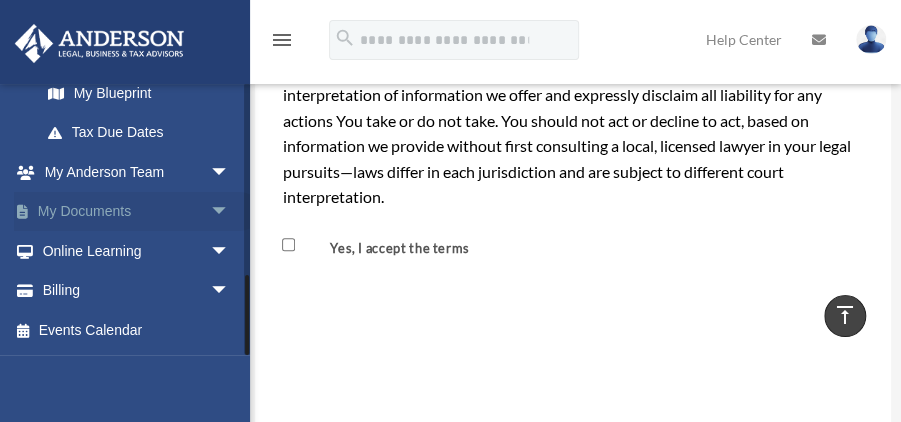 click on "arrow_drop_down" at bounding box center [230, 212] 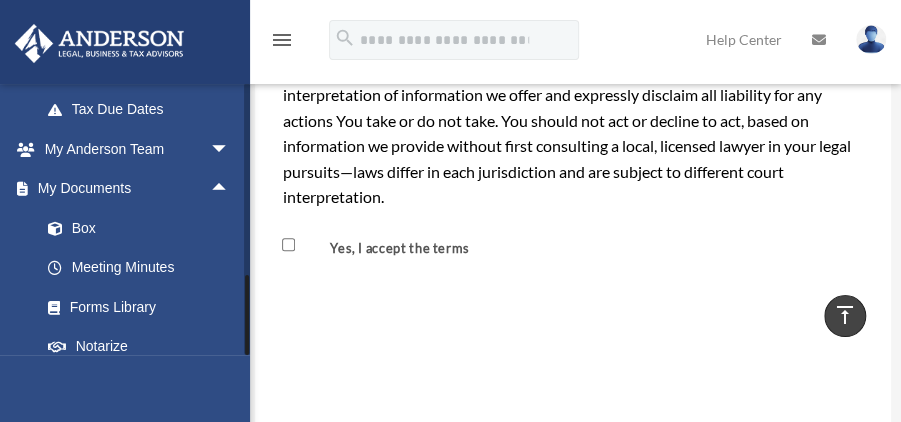 click on "My Blueprint" at bounding box center [144, 70] 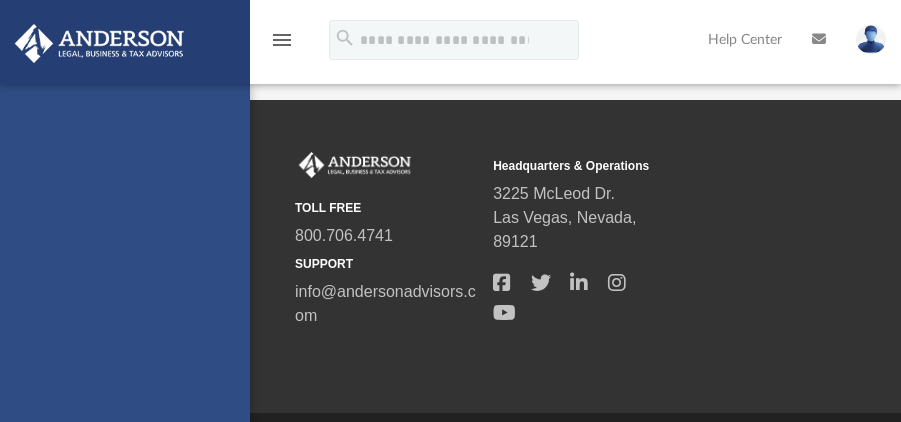 scroll, scrollTop: 0, scrollLeft: 0, axis: both 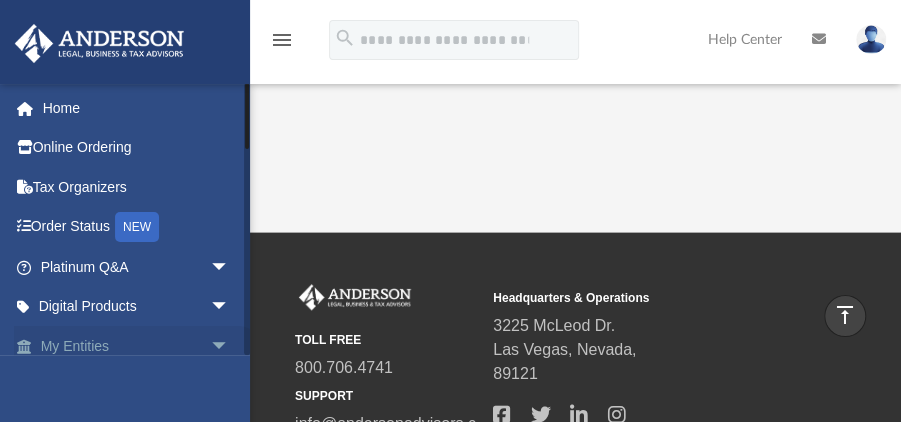 click on "arrow_drop_down" at bounding box center [230, 346] 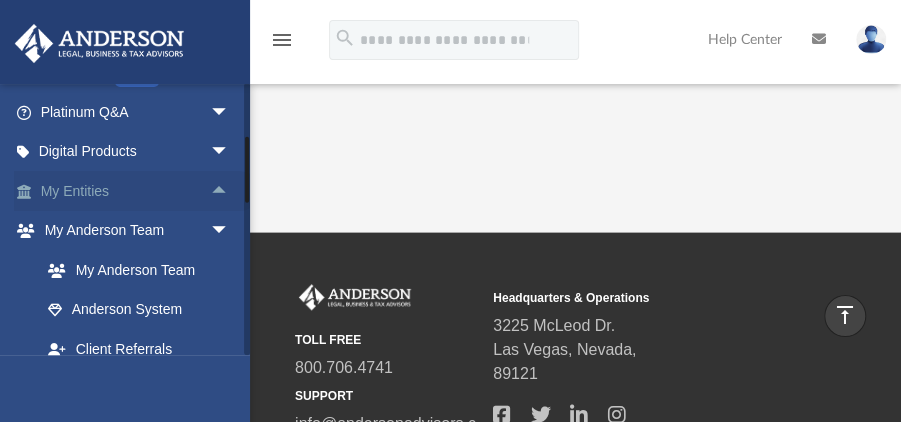 scroll, scrollTop: 170, scrollLeft: 0, axis: vertical 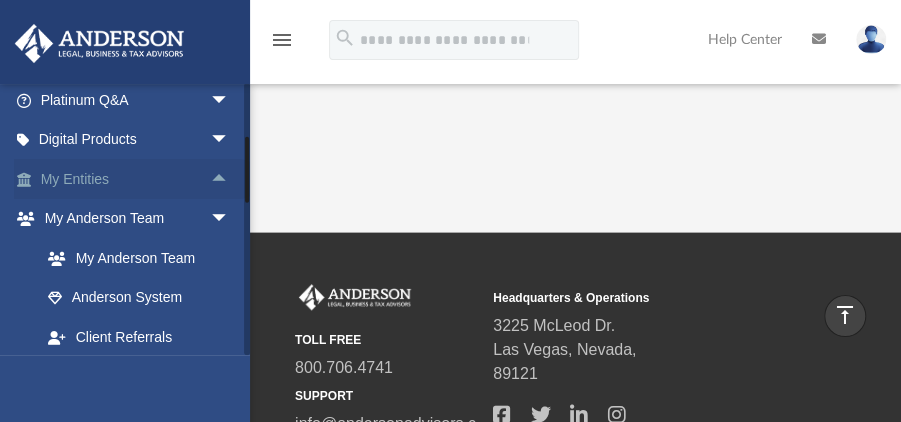 drag, startPoint x: 246, startPoint y: 333, endPoint x: 220, endPoint y: 174, distance: 161.11176 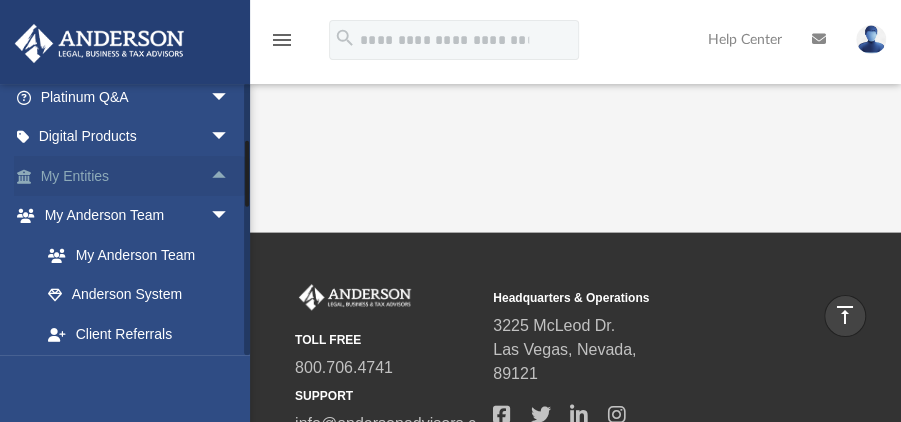 click on "arrow_drop_up" at bounding box center (230, 176) 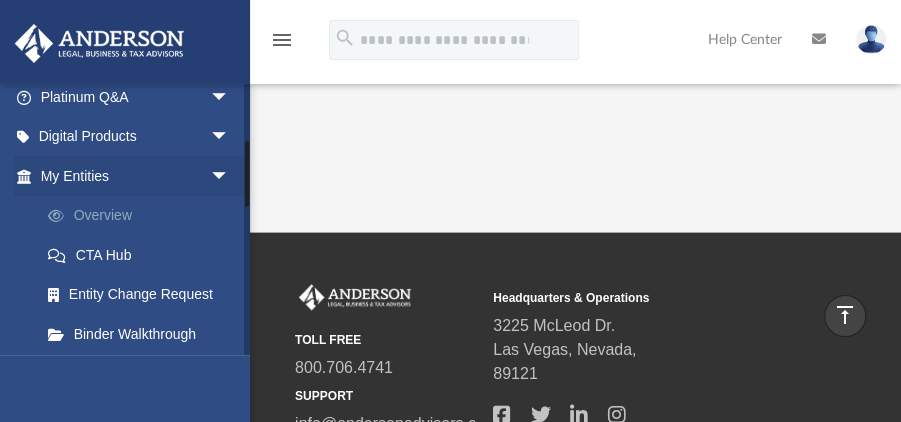 click on "Overview" at bounding box center (144, 216) 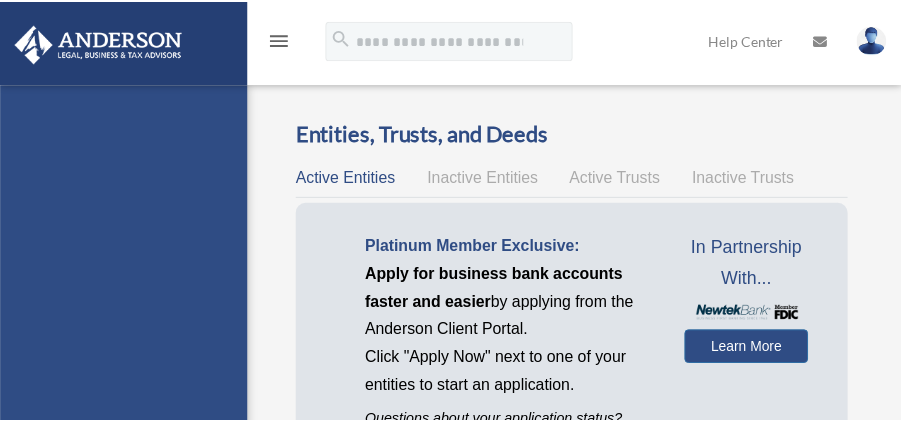 scroll, scrollTop: 0, scrollLeft: 0, axis: both 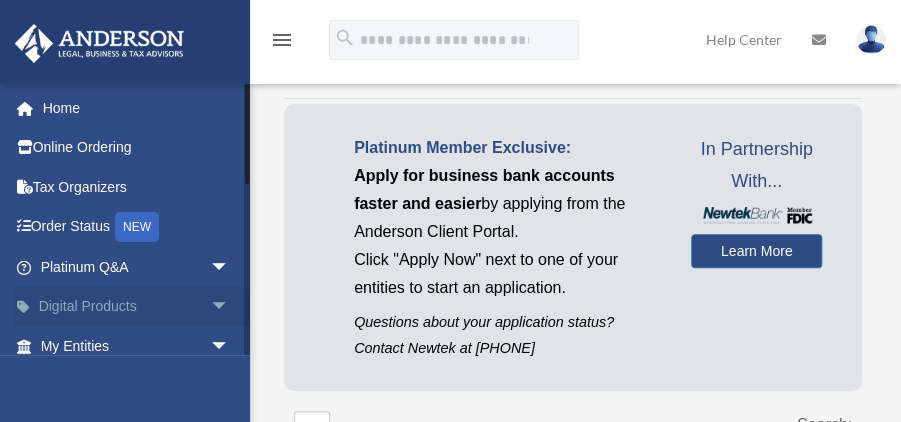 click on "Digital Products arrow_drop_down" at bounding box center (137, 307) 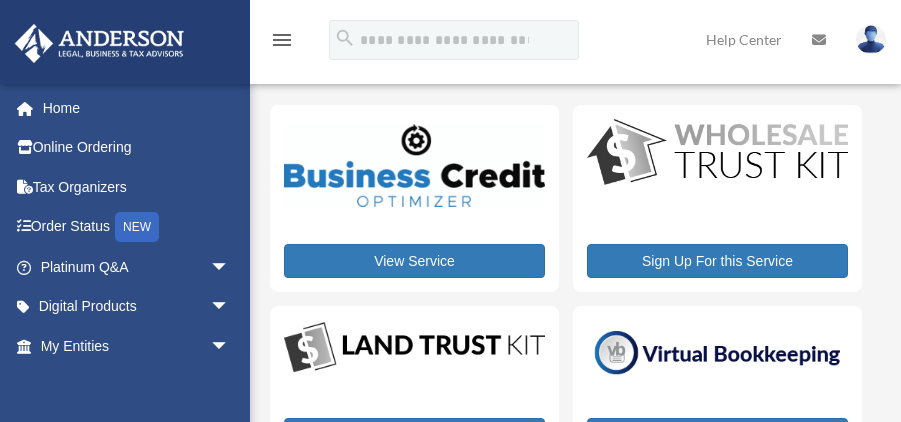 scroll, scrollTop: 0, scrollLeft: 0, axis: both 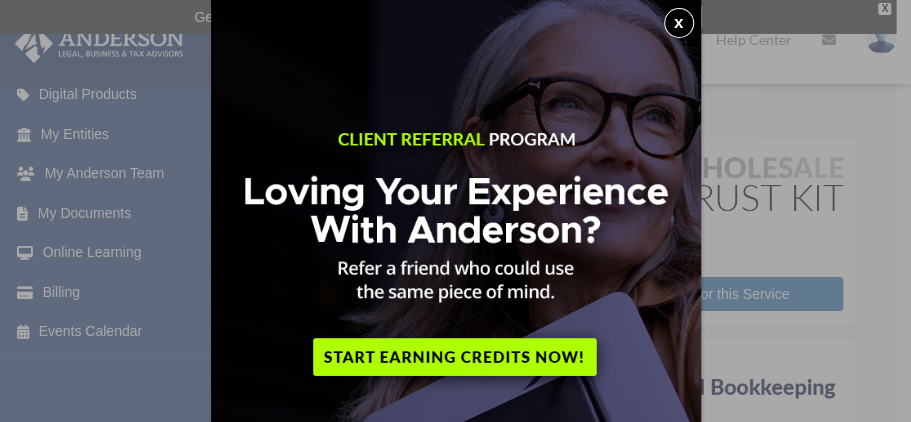 drag, startPoint x: 0, startPoint y: 0, endPoint x: 245, endPoint y: 288, distance: 378.11243 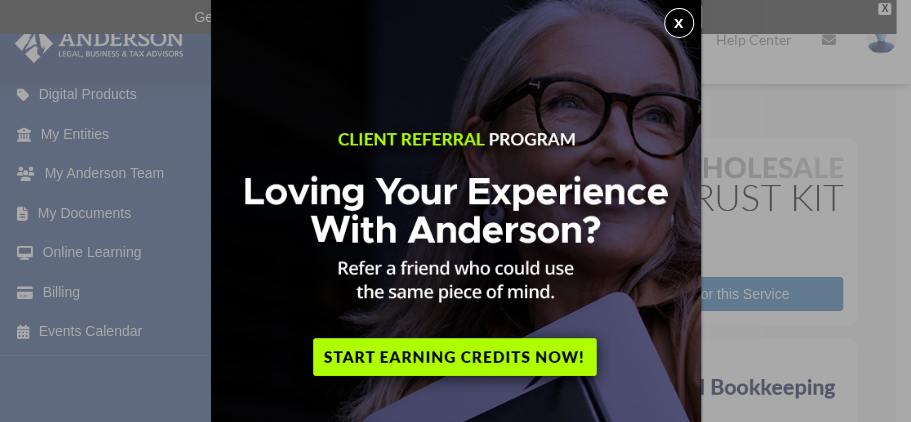 drag, startPoint x: 245, startPoint y: 288, endPoint x: 485, endPoint y: 57, distance: 333.1081 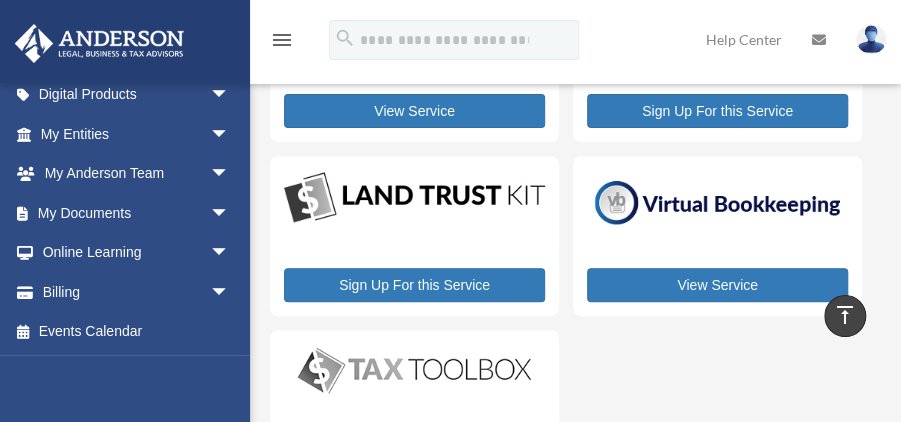 scroll, scrollTop: 180, scrollLeft: 0, axis: vertical 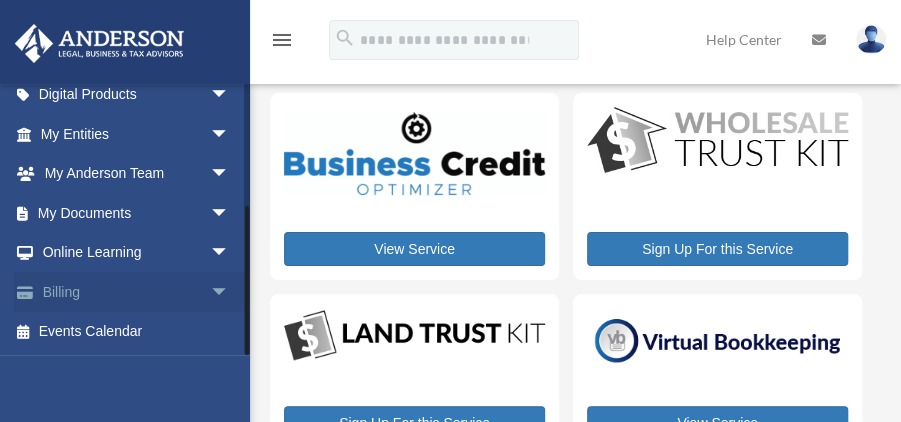 click on "arrow_drop_down" at bounding box center [230, 292] 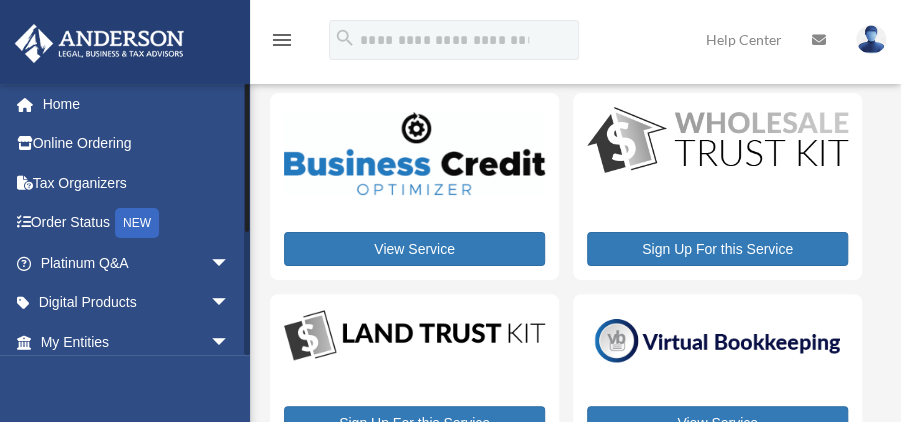 scroll, scrollTop: 0, scrollLeft: 0, axis: both 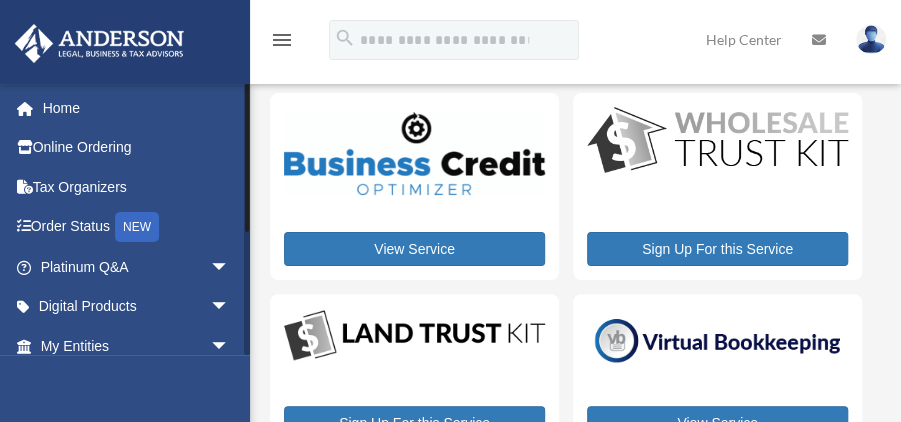 drag, startPoint x: 244, startPoint y: 287, endPoint x: 250, endPoint y: 152, distance: 135.13327 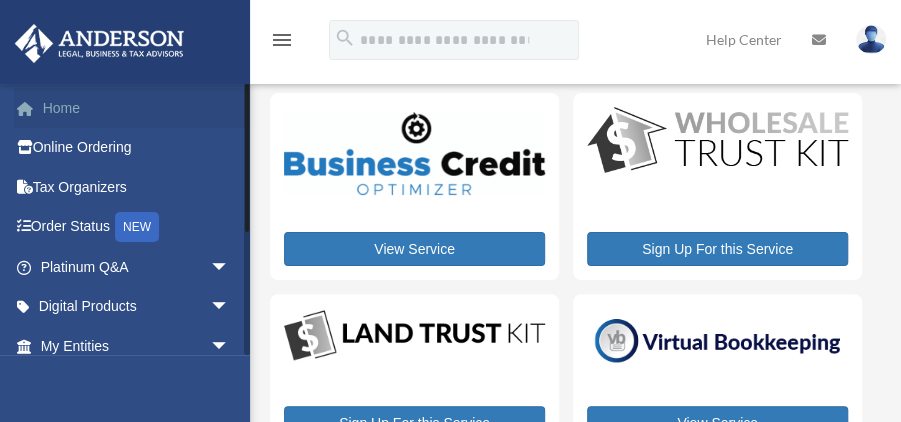 click on "Home" at bounding box center [137, 108] 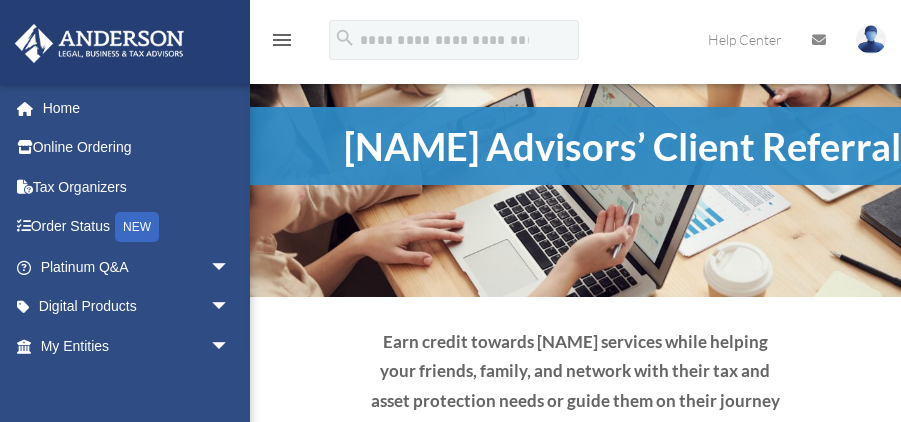 scroll, scrollTop: 0, scrollLeft: 0, axis: both 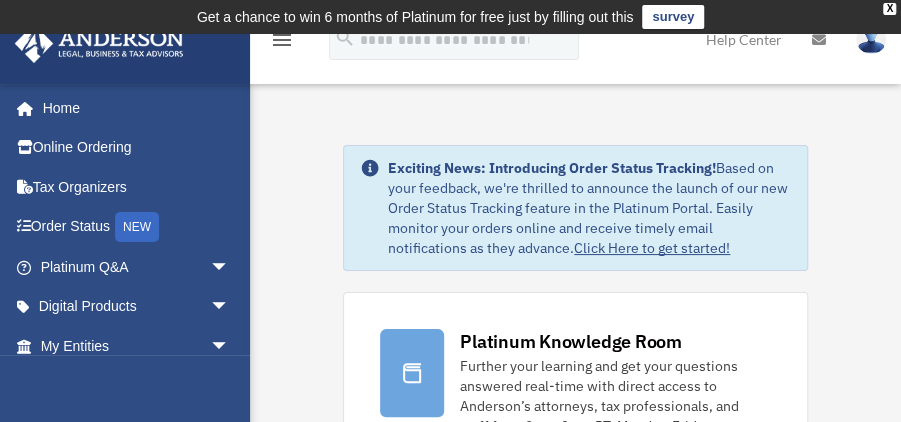 click on "Order Status  NEW" at bounding box center (137, 227) 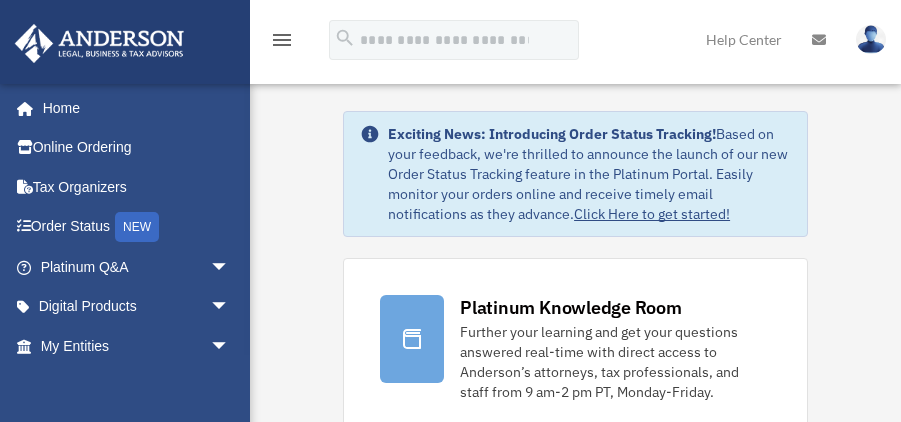 scroll, scrollTop: 0, scrollLeft: 0, axis: both 